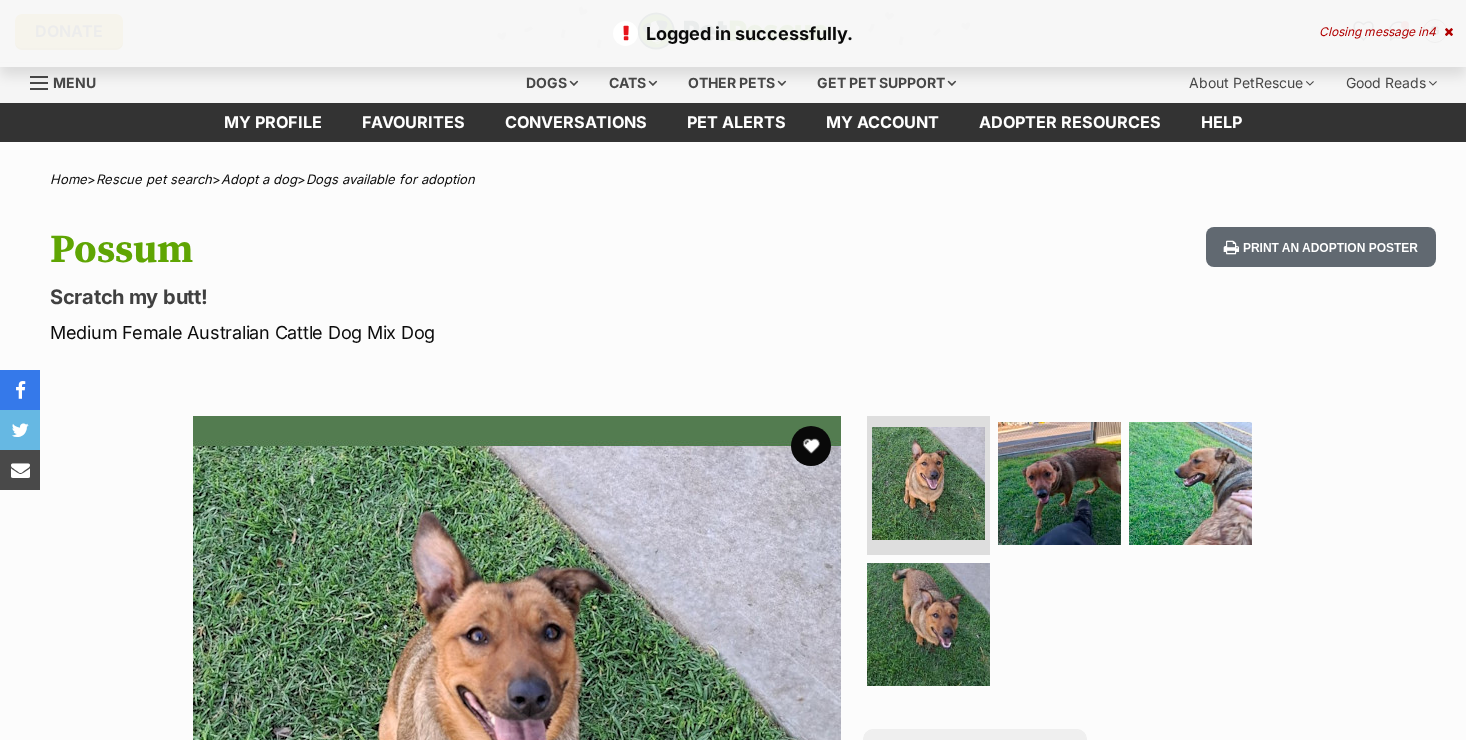 scroll, scrollTop: 0, scrollLeft: 0, axis: both 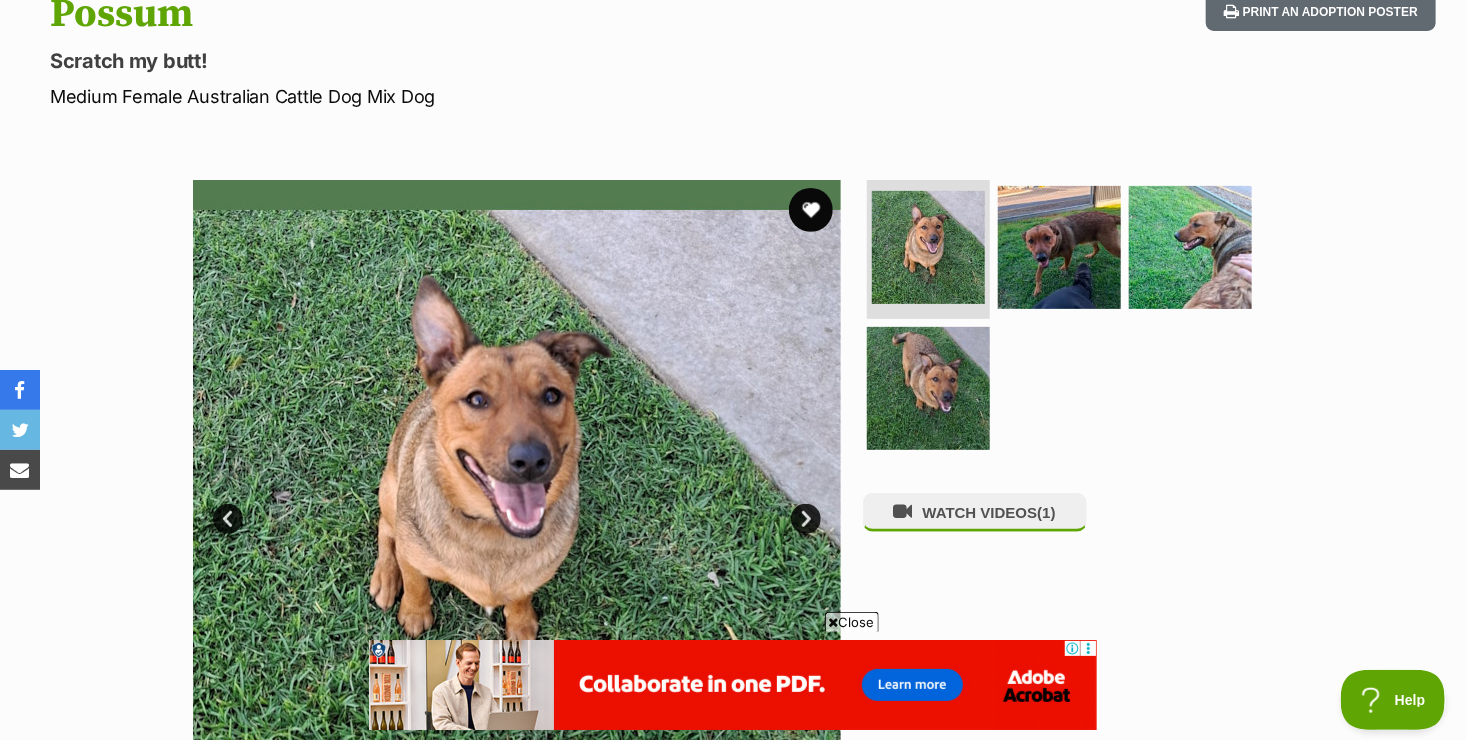click at bounding box center [811, 210] 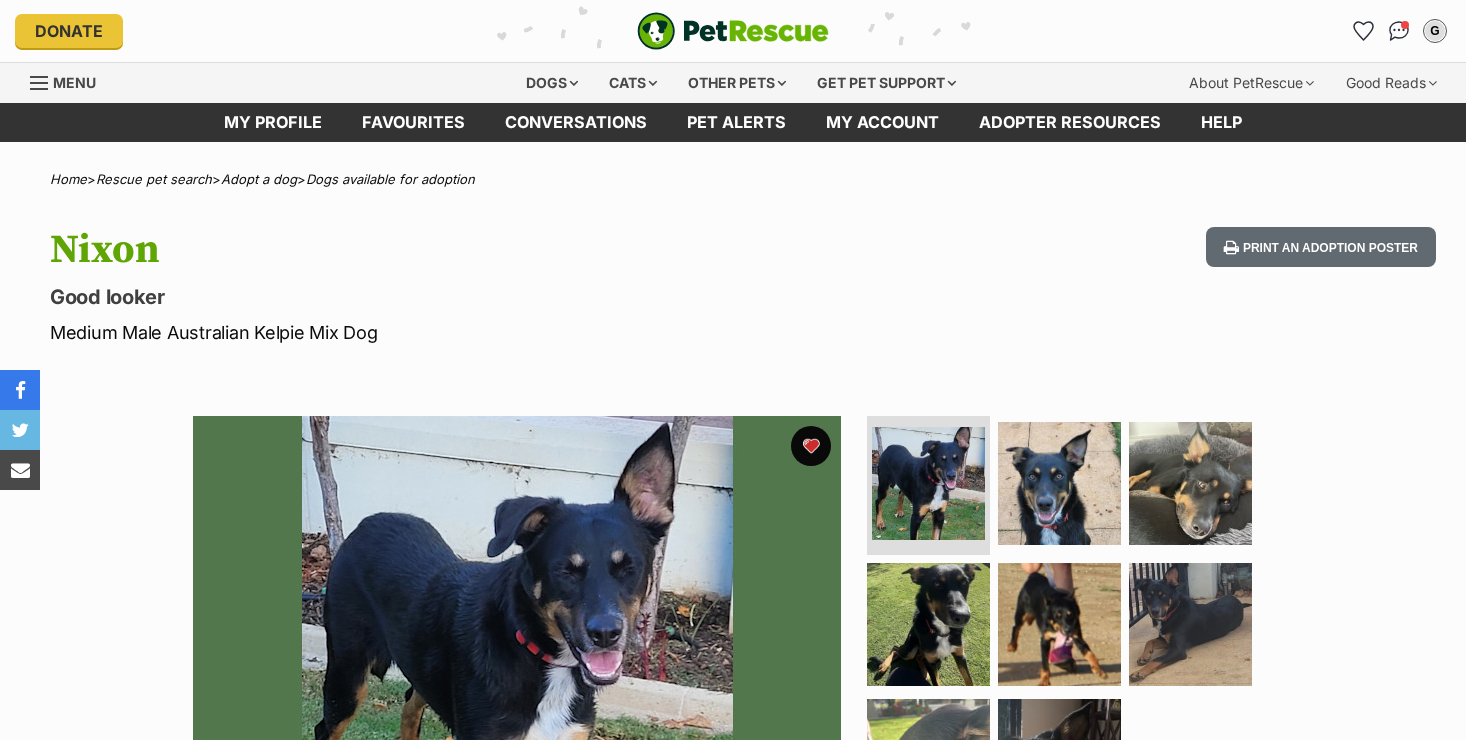 click on "Dogs" at bounding box center (552, 83) 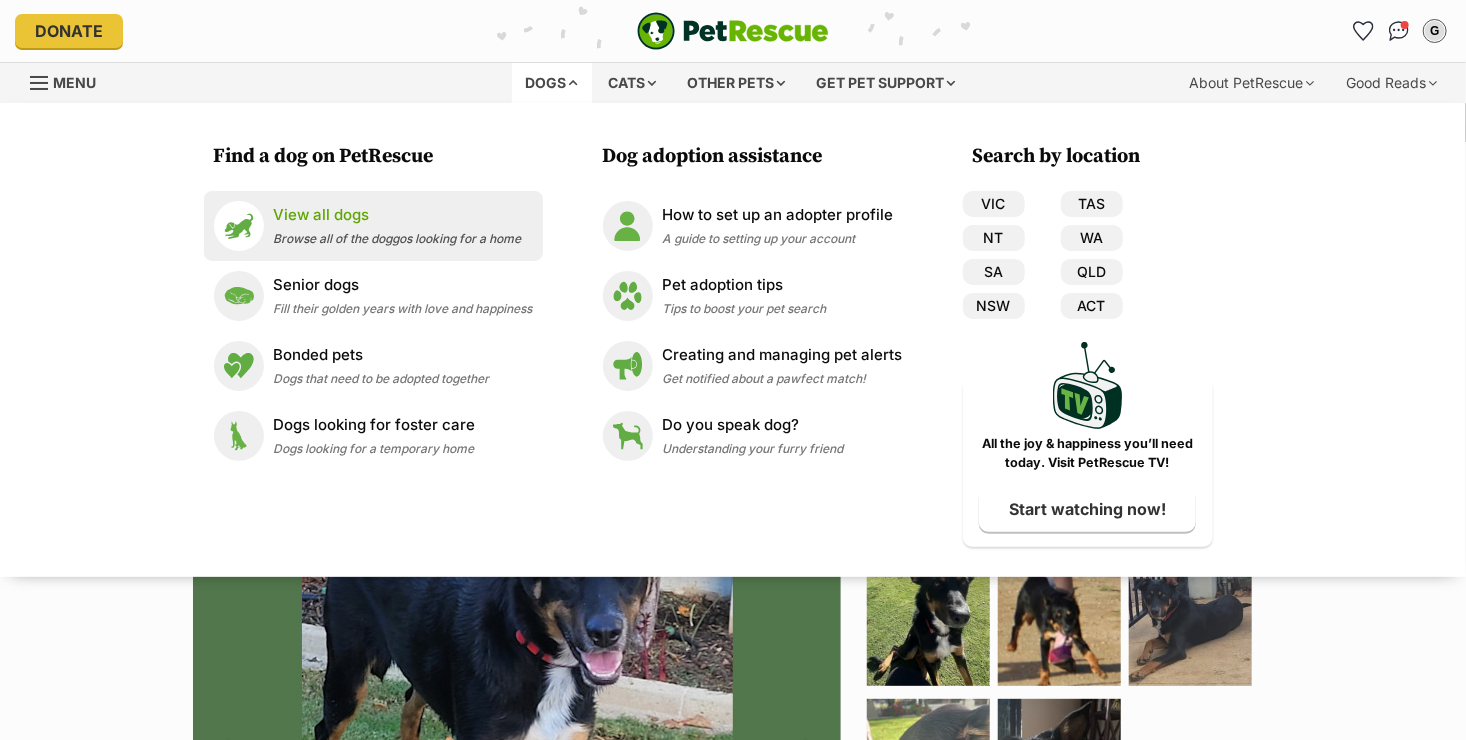 scroll, scrollTop: 0, scrollLeft: 0, axis: both 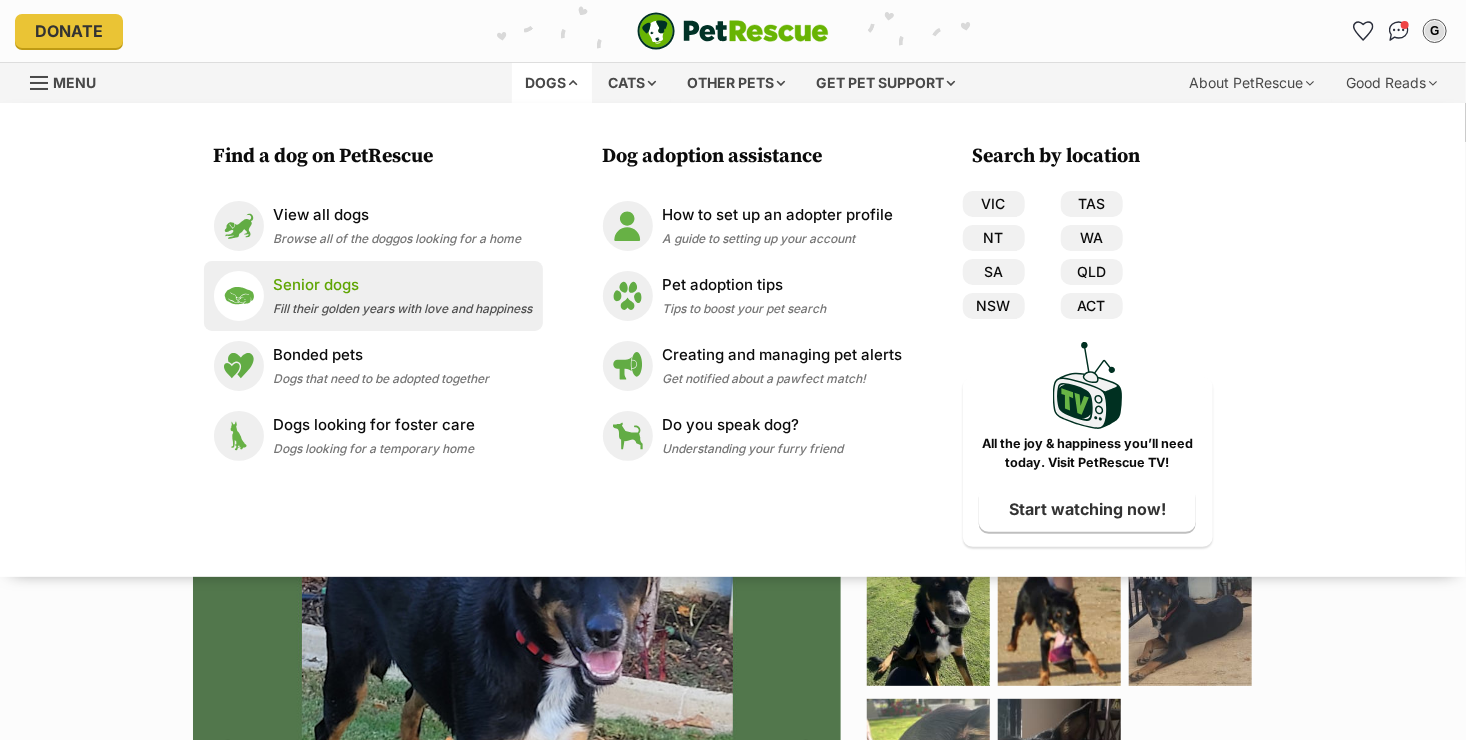 click on "View all dogs" at bounding box center (398, 215) 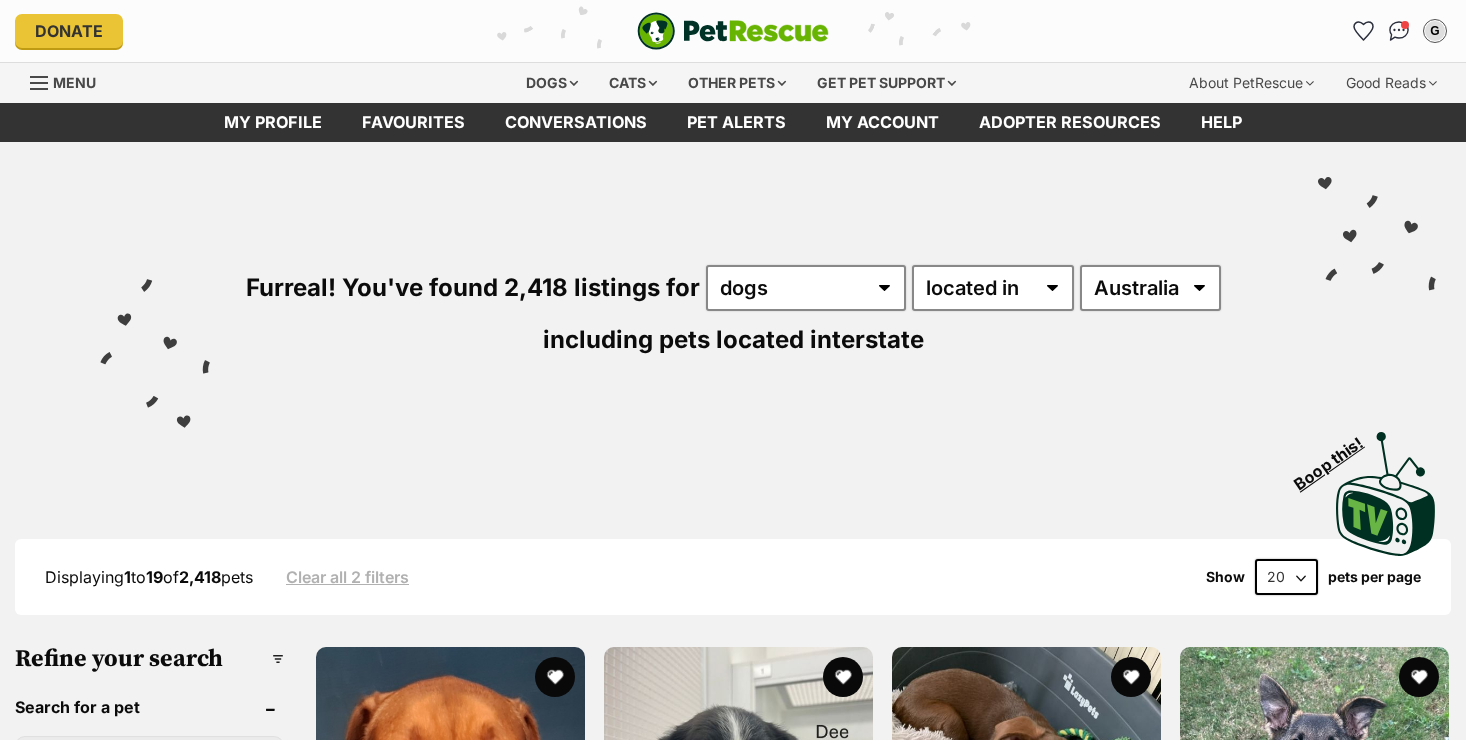 select on "disabled" 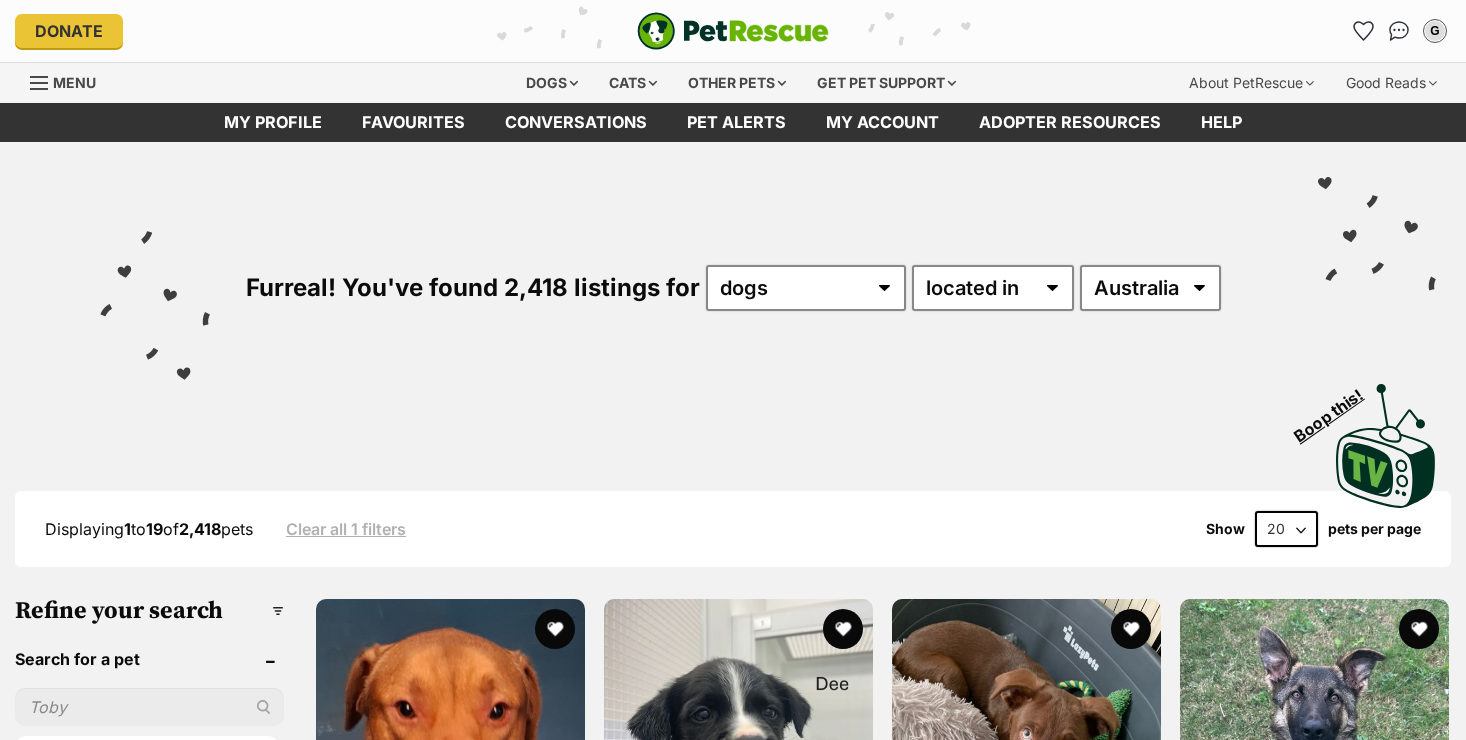 scroll, scrollTop: 0, scrollLeft: 0, axis: both 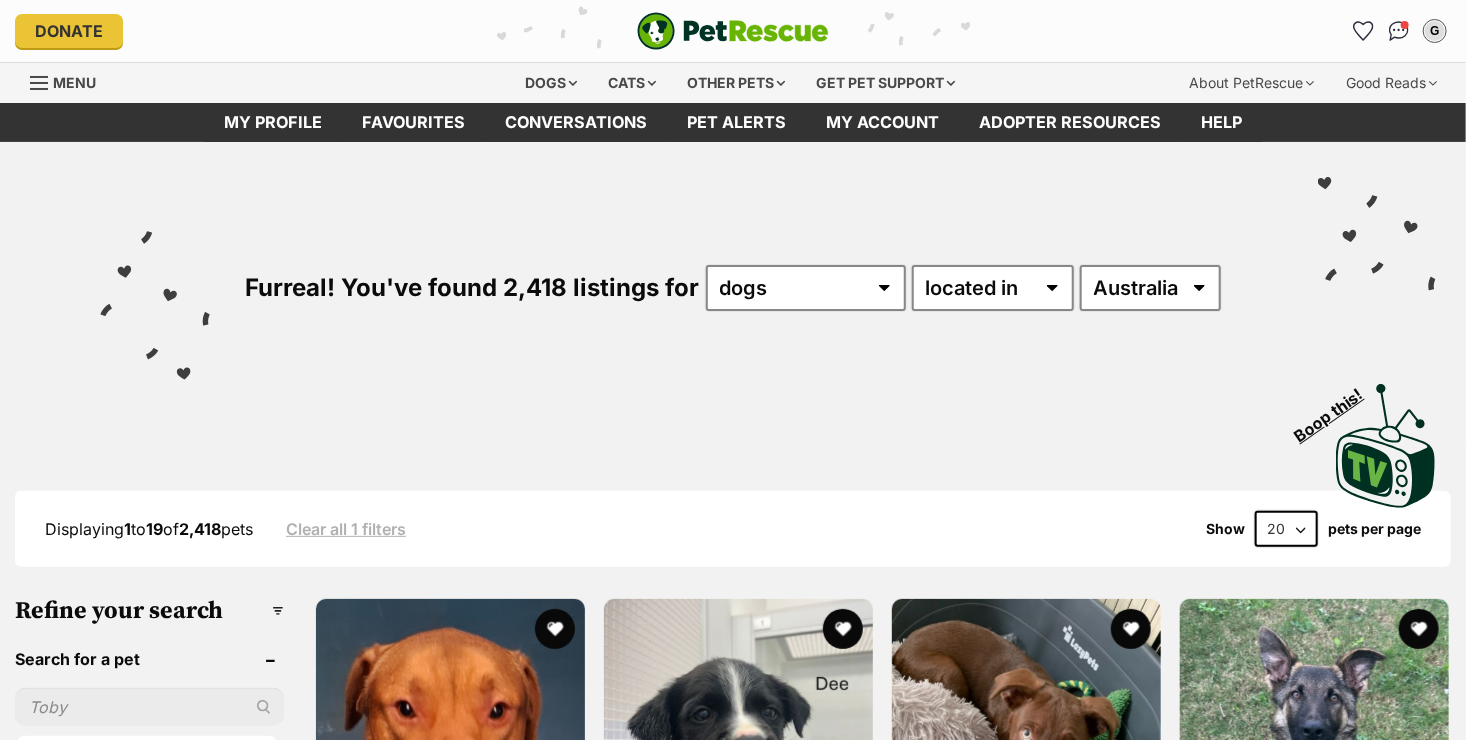 select on "SA" 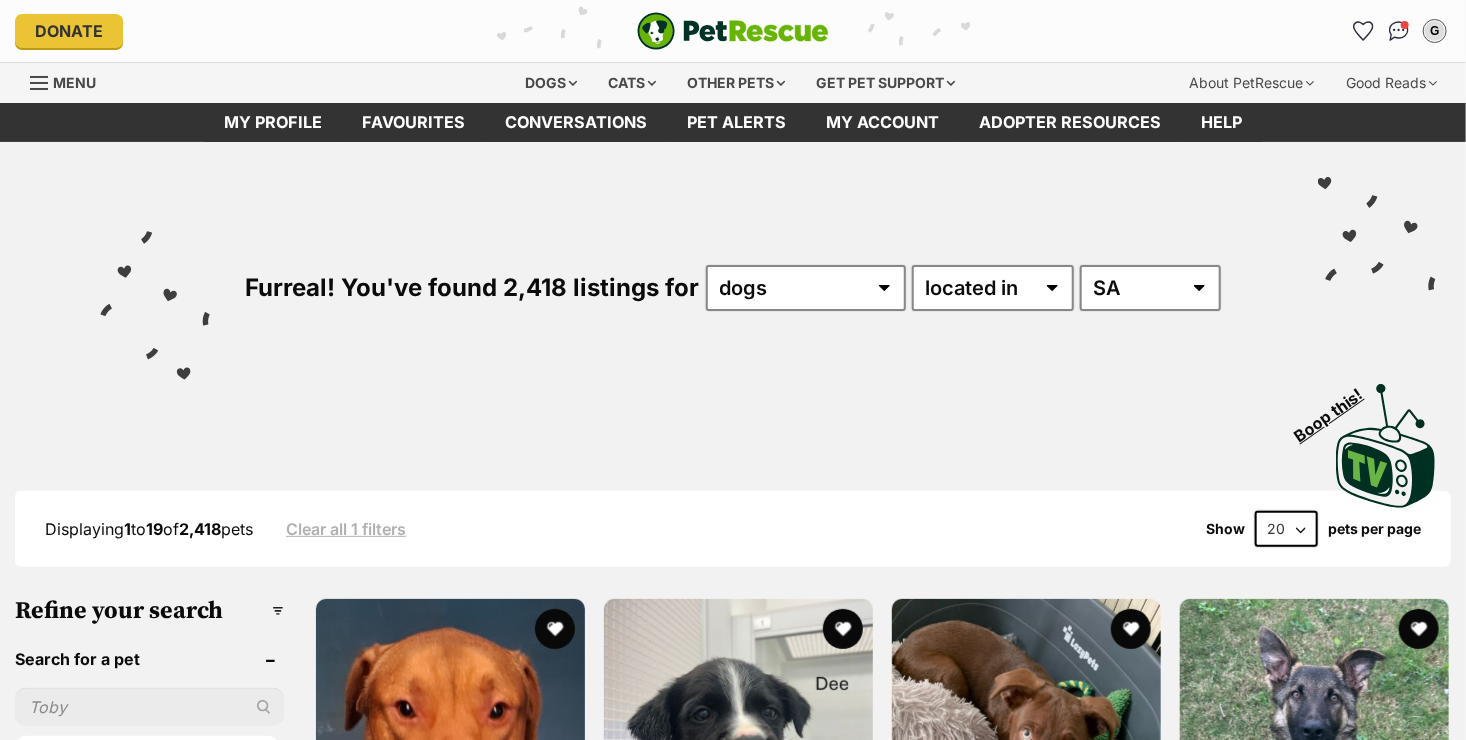 click on "Australia
ACT
NSW
NT
QLD
SA
TAS
VIC
WA" at bounding box center (1150, 288) 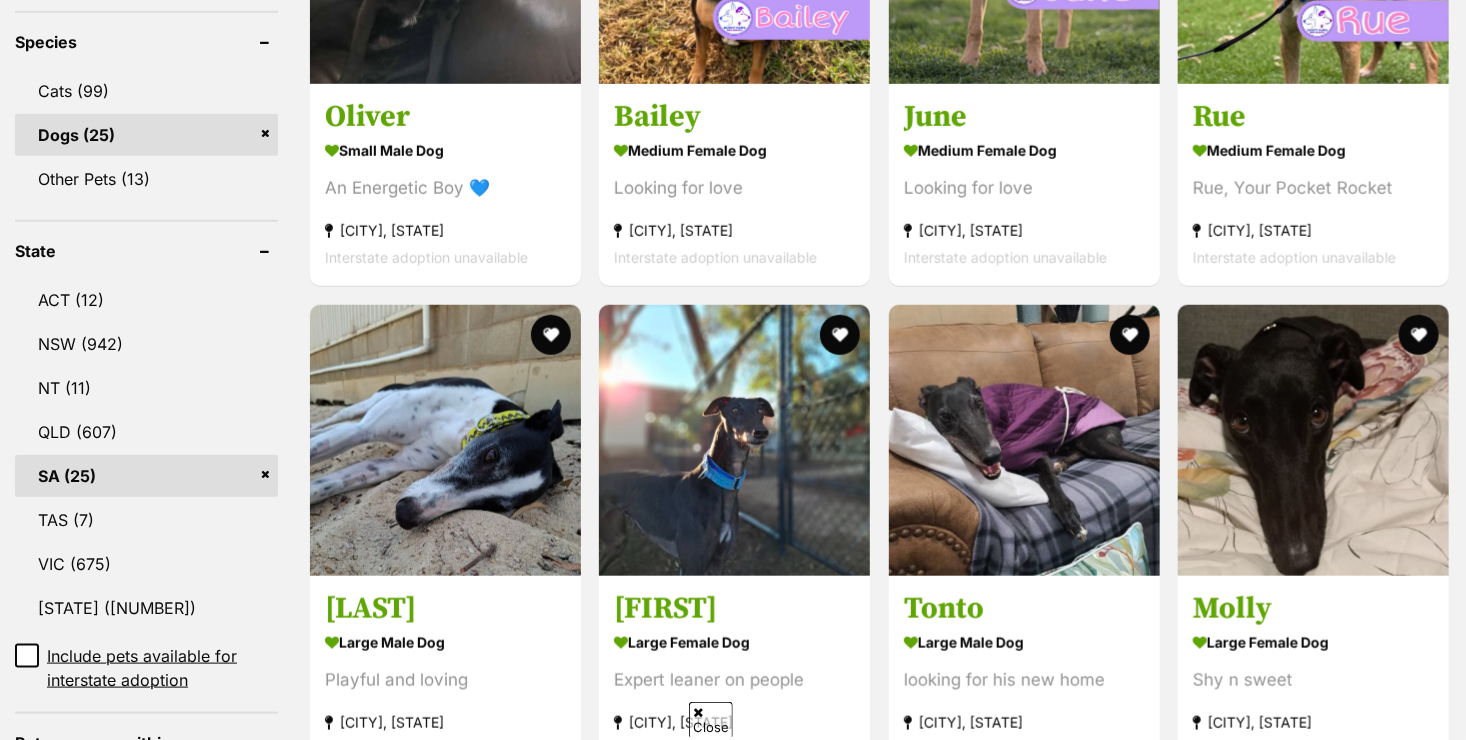 scroll, scrollTop: 1188, scrollLeft: 0, axis: vertical 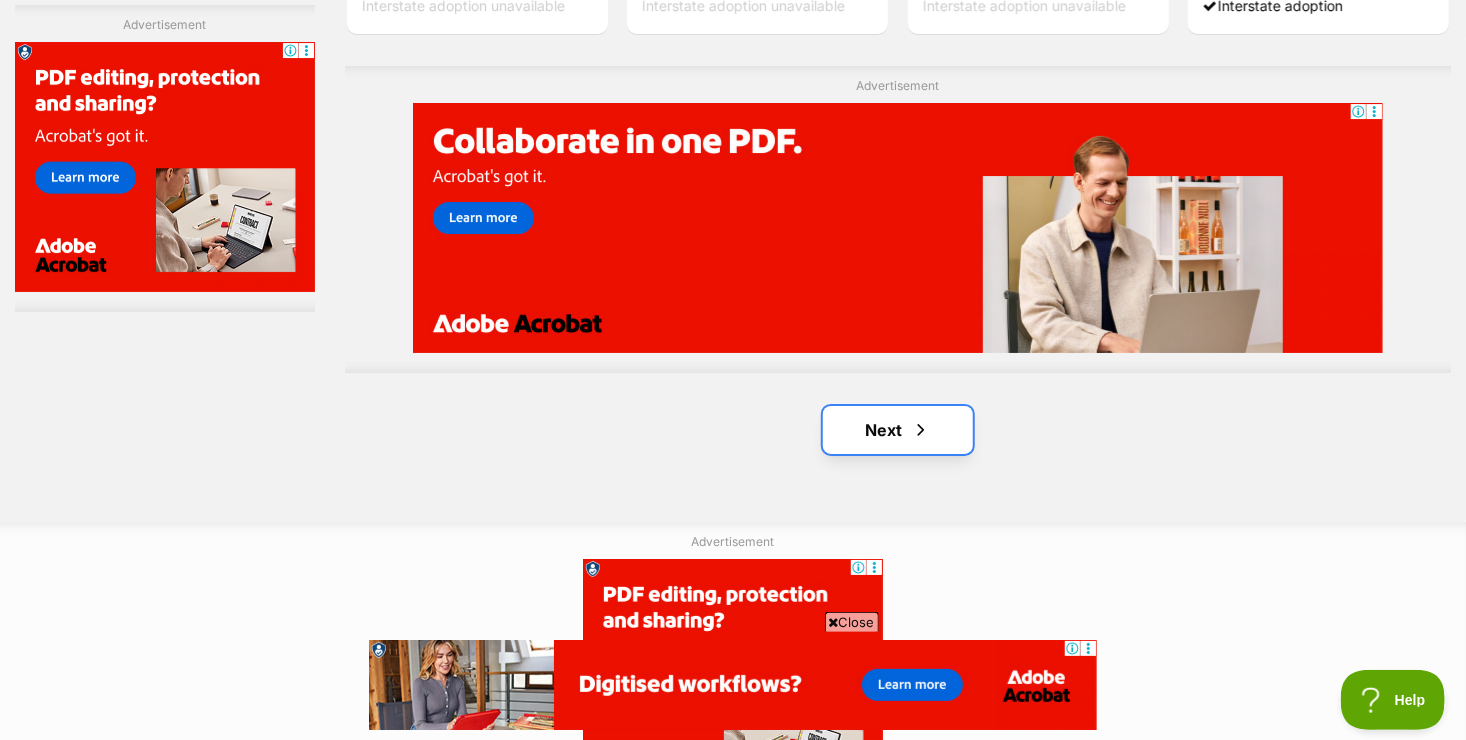 click on "Next" at bounding box center (898, 430) 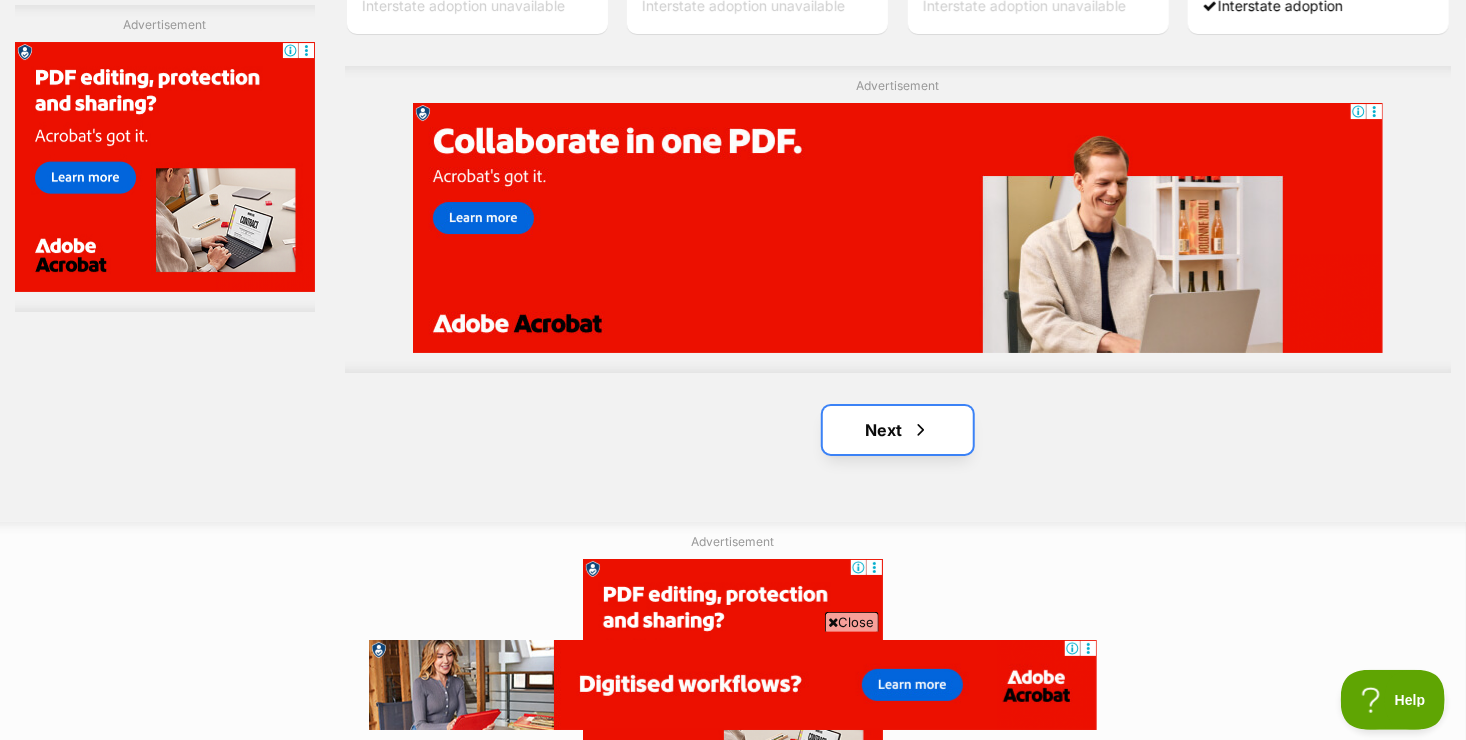 scroll, scrollTop: 3544, scrollLeft: 0, axis: vertical 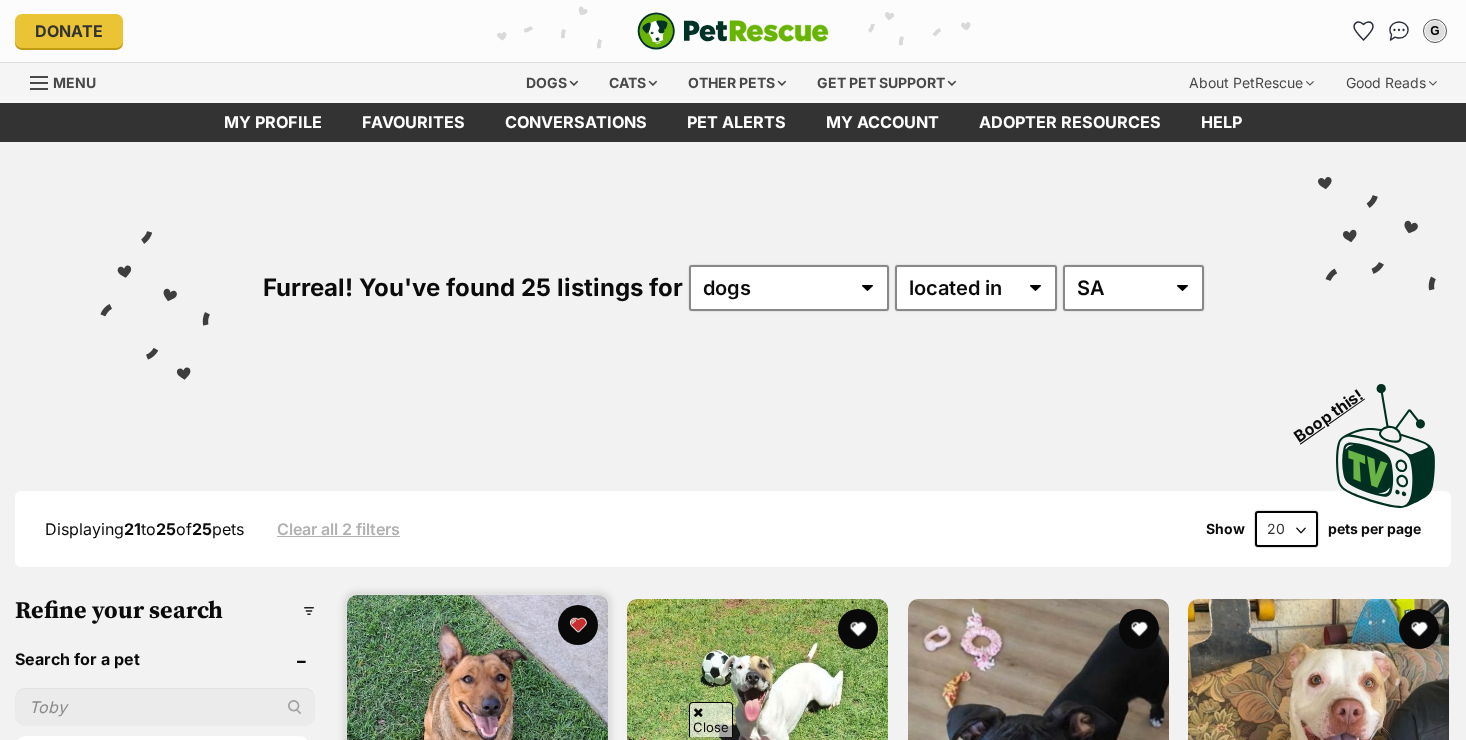click at bounding box center (477, 725) 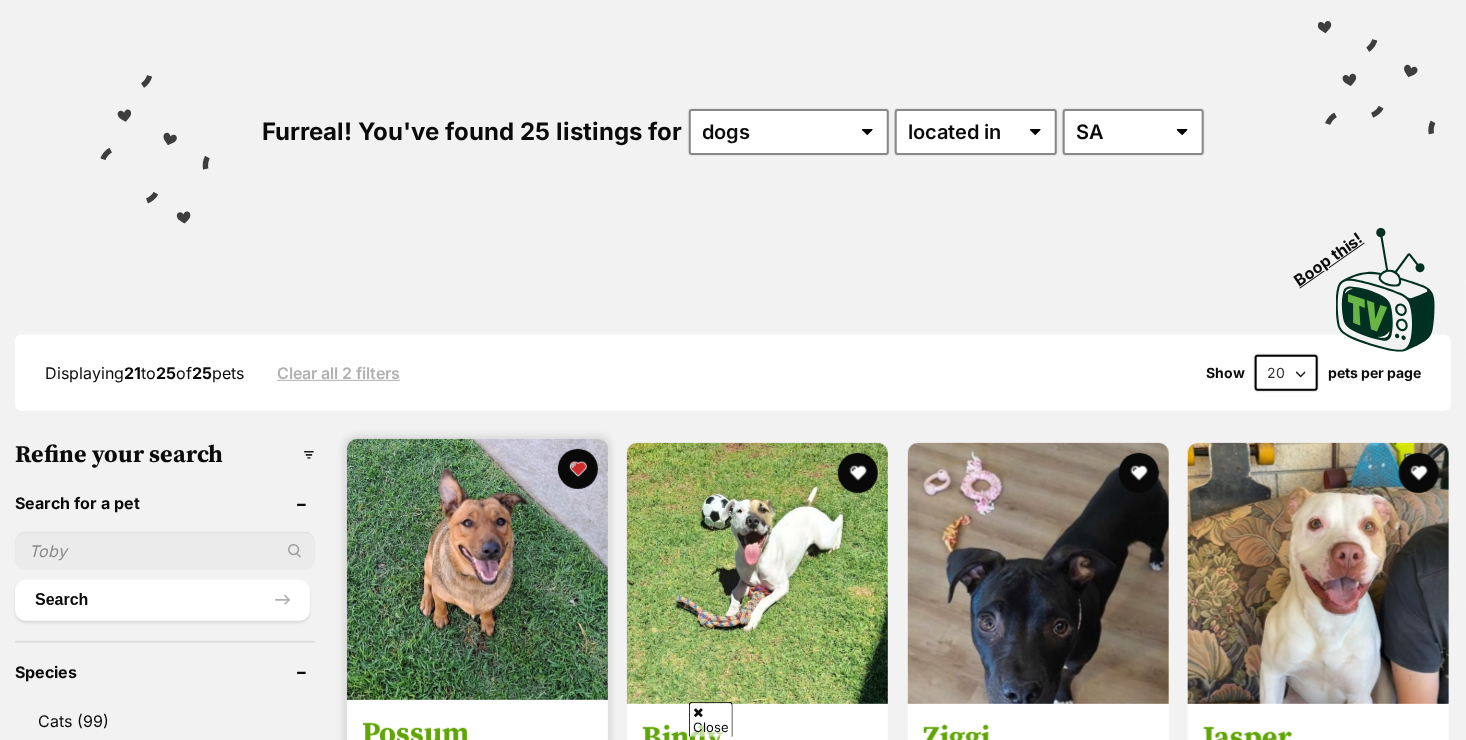 scroll, scrollTop: 156, scrollLeft: 0, axis: vertical 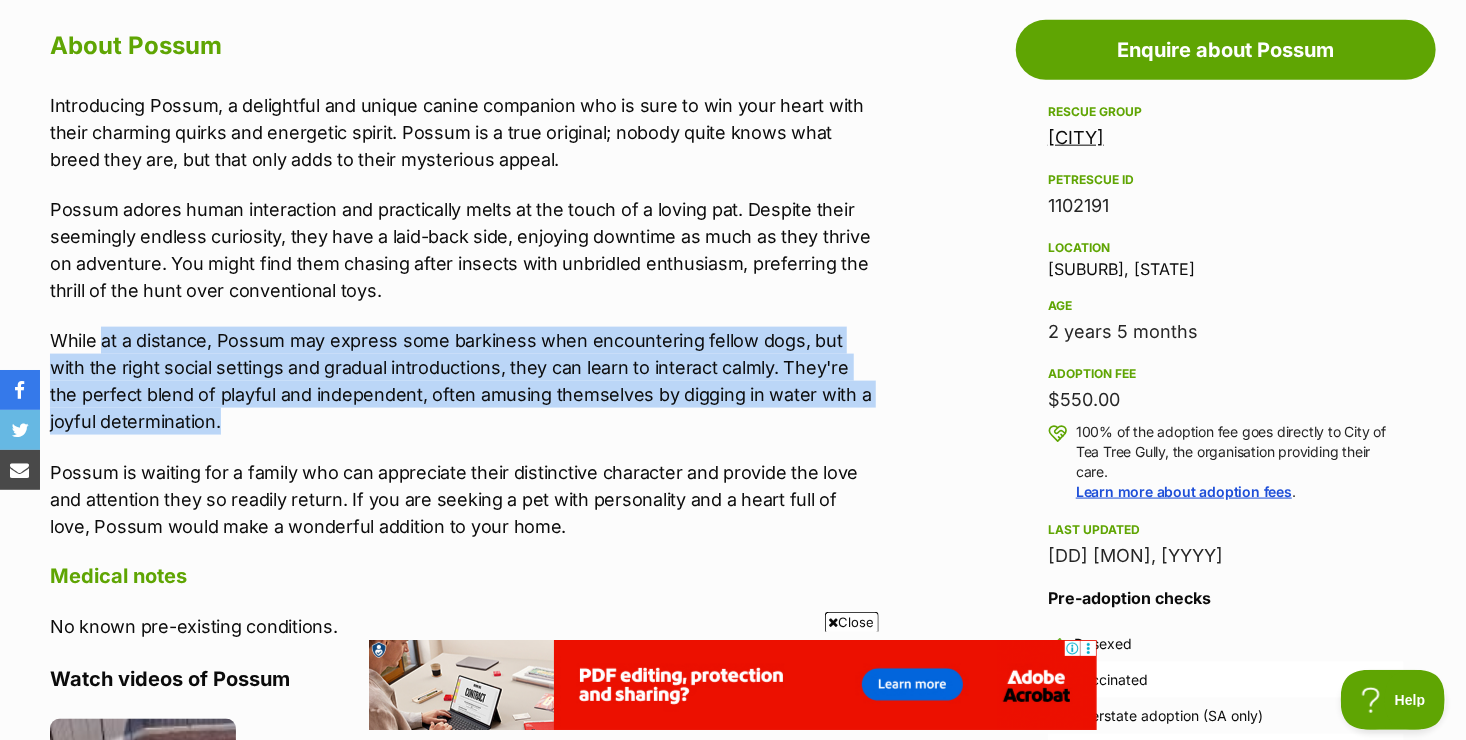 drag, startPoint x: 257, startPoint y: 409, endPoint x: 51, endPoint y: 337, distance: 218.22008 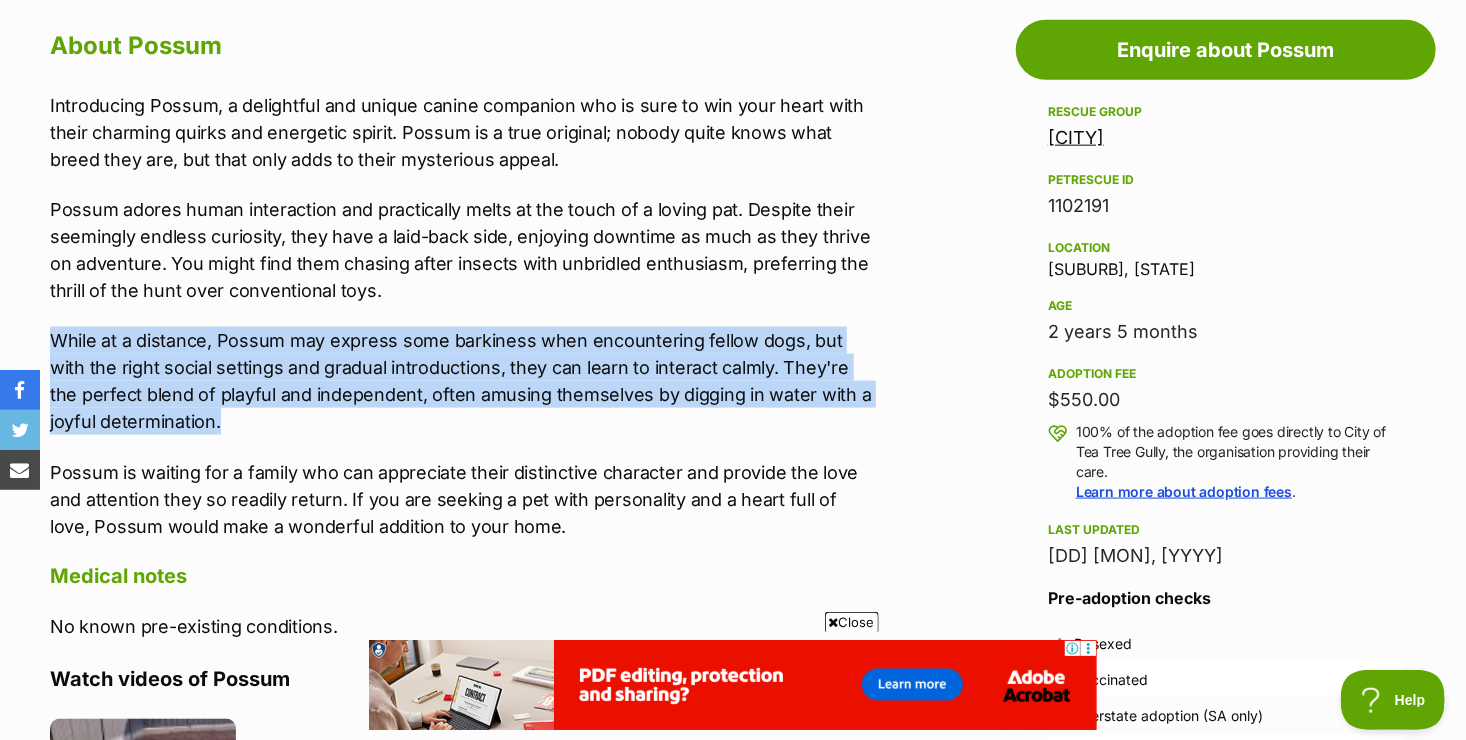 scroll, scrollTop: 0, scrollLeft: 0, axis: both 